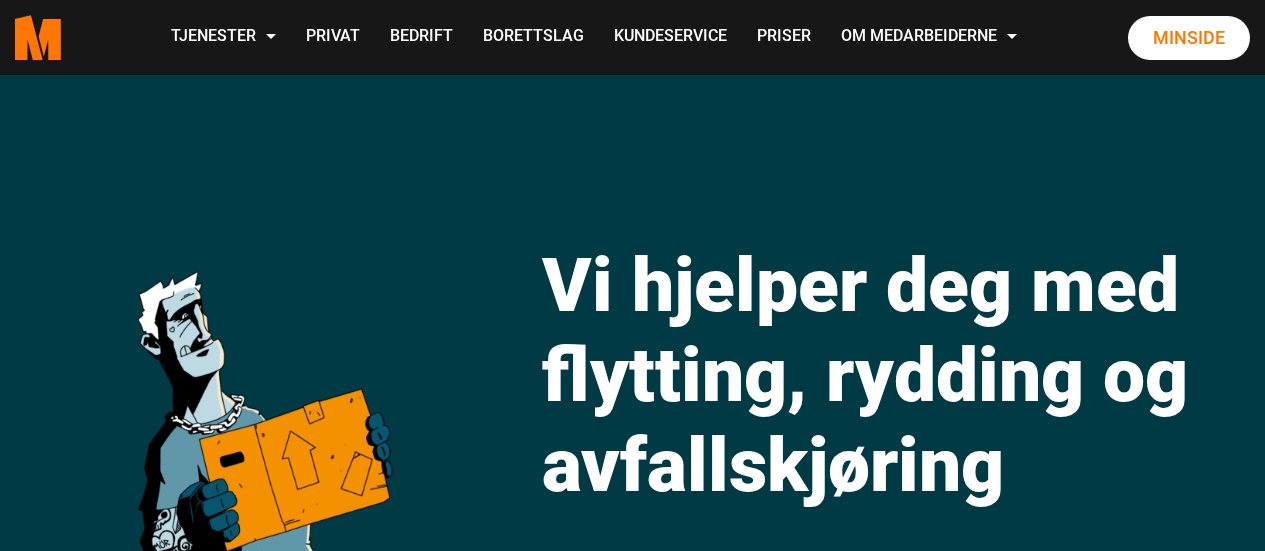 scroll, scrollTop: 0, scrollLeft: 0, axis: both 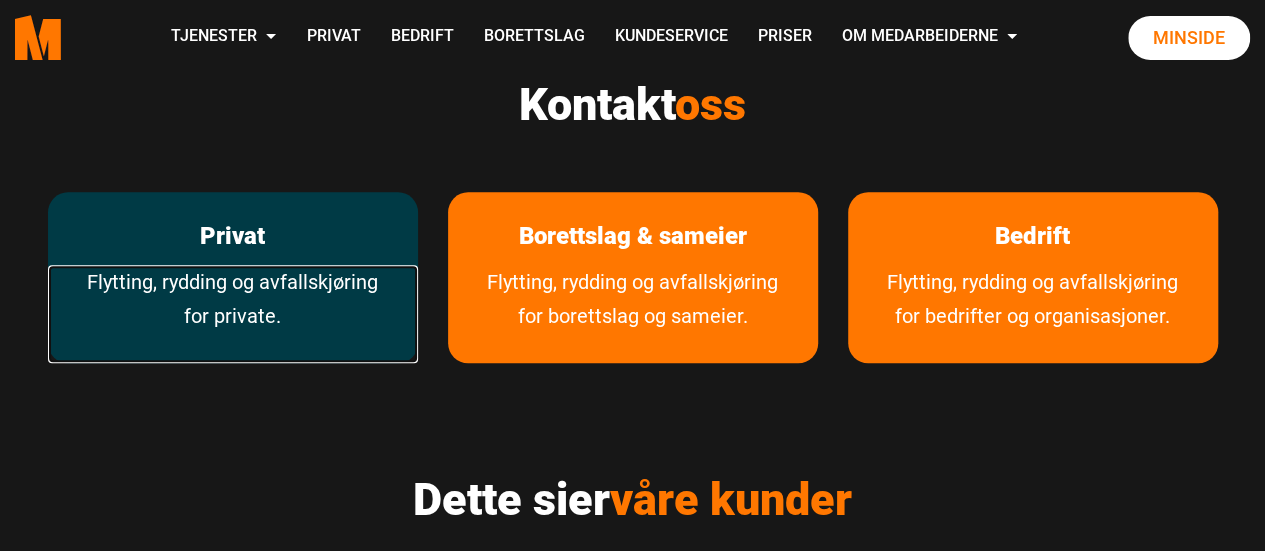 click on "Flytting, rydding og avfallskjøring for private." at bounding box center [233, 314] 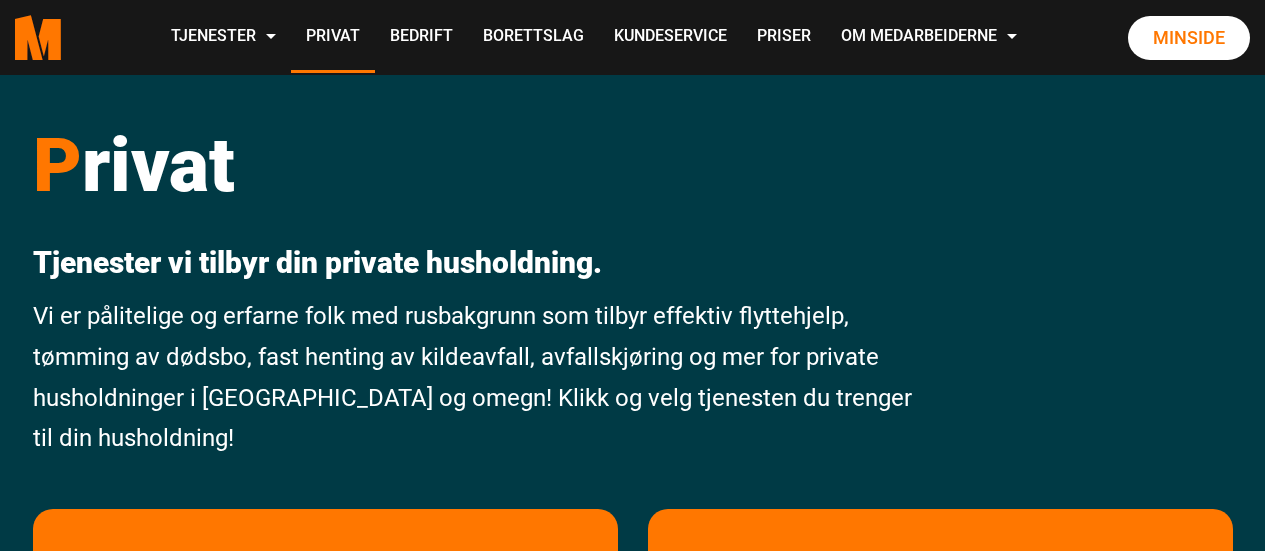scroll, scrollTop: 0, scrollLeft: 0, axis: both 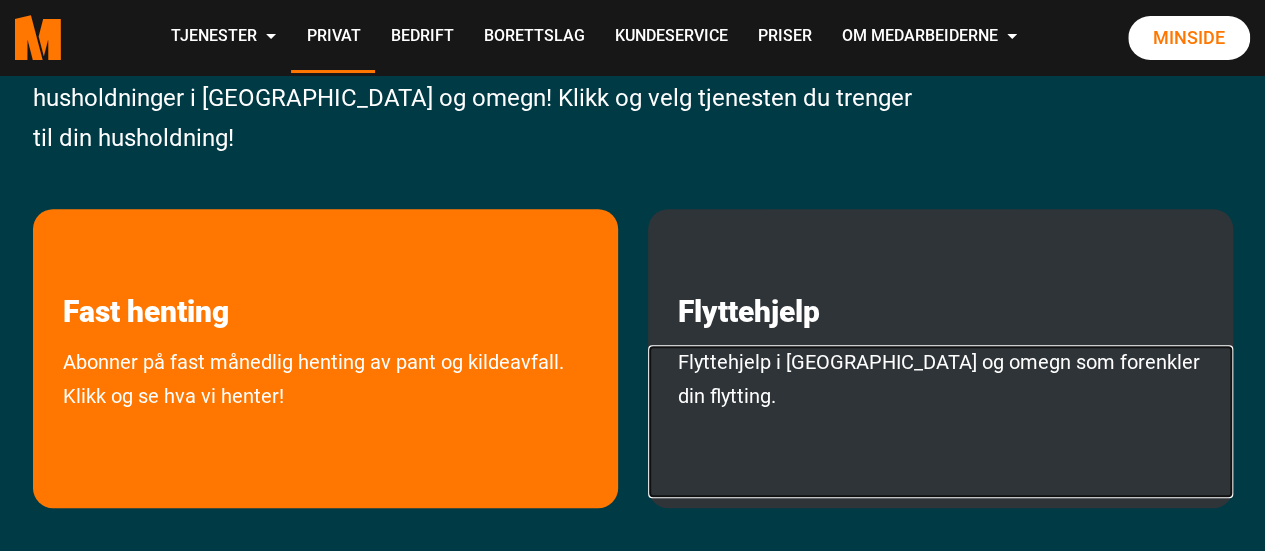 click on "Flyttehjelp i Oslo og omegn som forenkler din flytting." at bounding box center (940, 421) 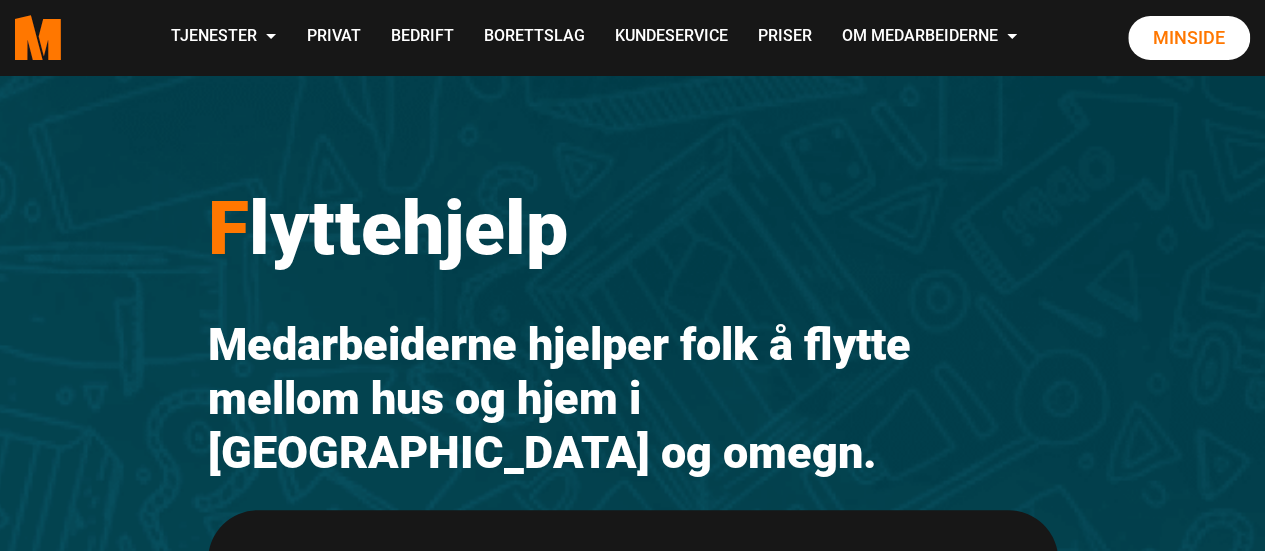 scroll, scrollTop: 212, scrollLeft: 0, axis: vertical 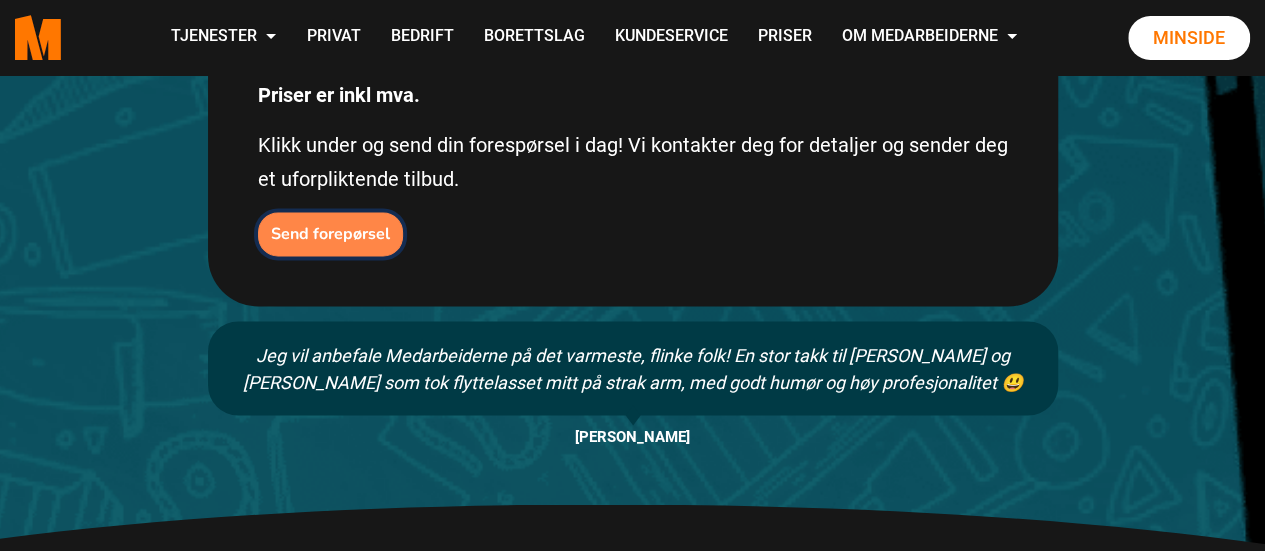 click on "Send forepørsel" at bounding box center [330, 234] 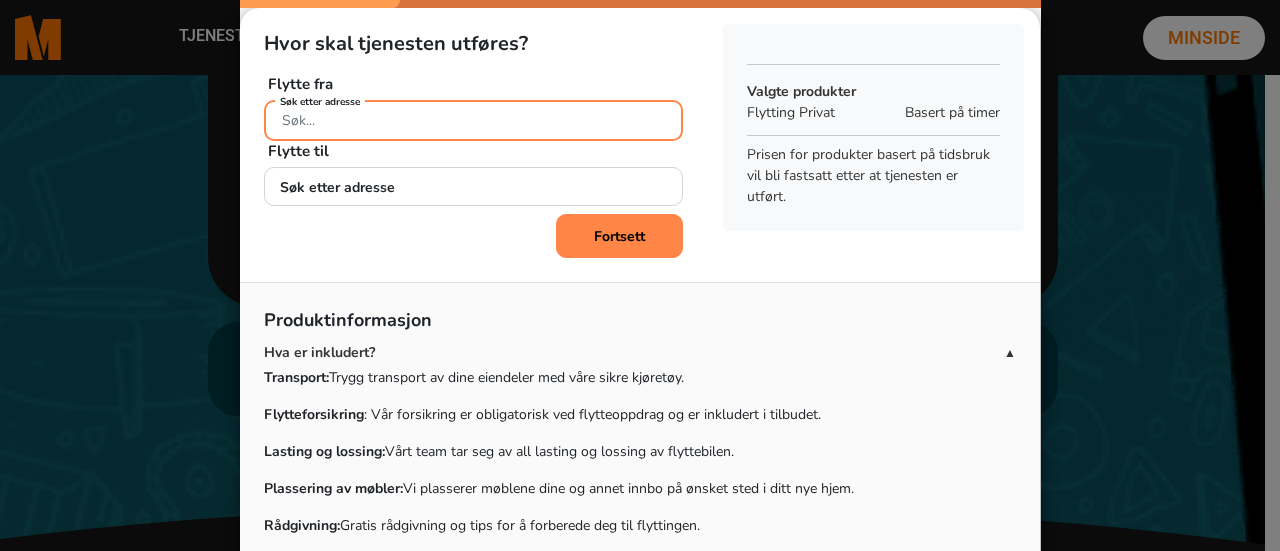 click on "Søk etter adresse" at bounding box center [473, 120] 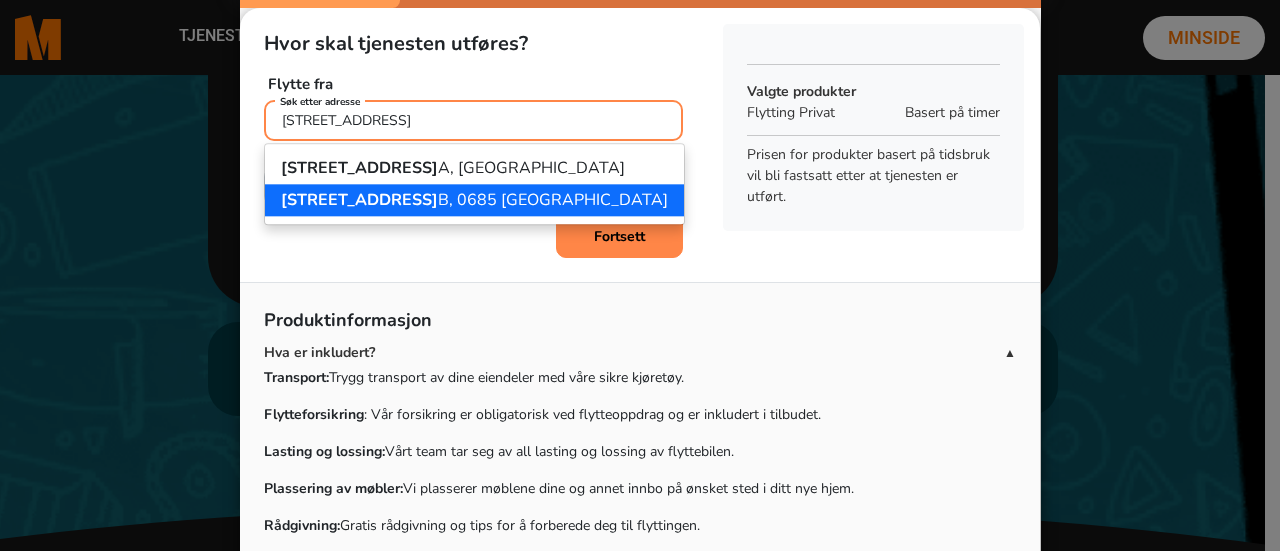 click on "Vetlandsveien 95" 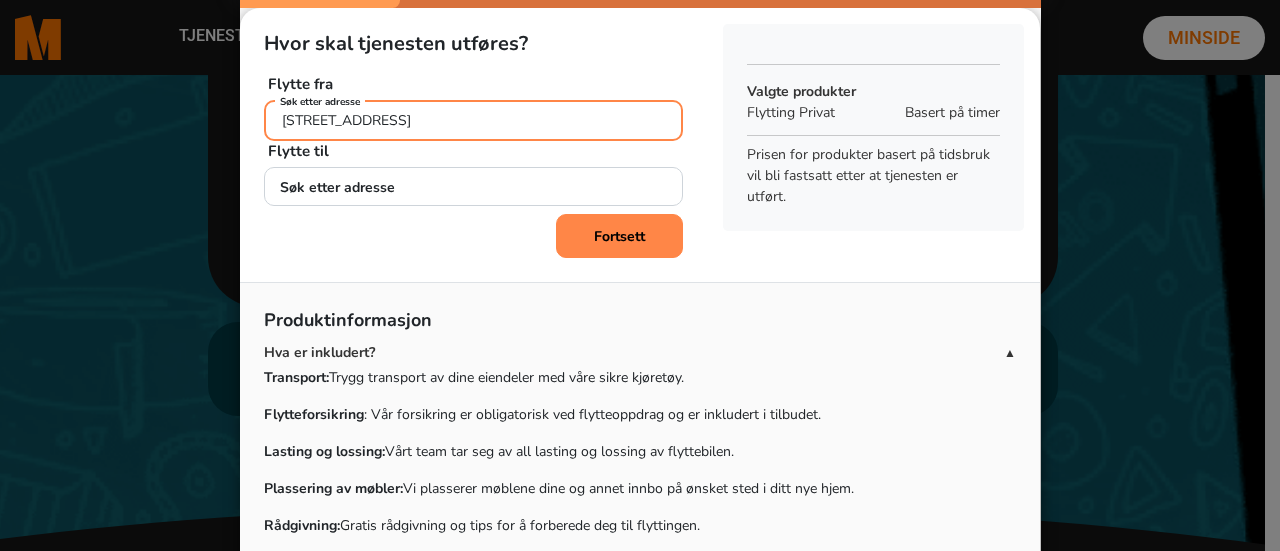 type on "Vetlandsveien 95B, 0685 Oslo" 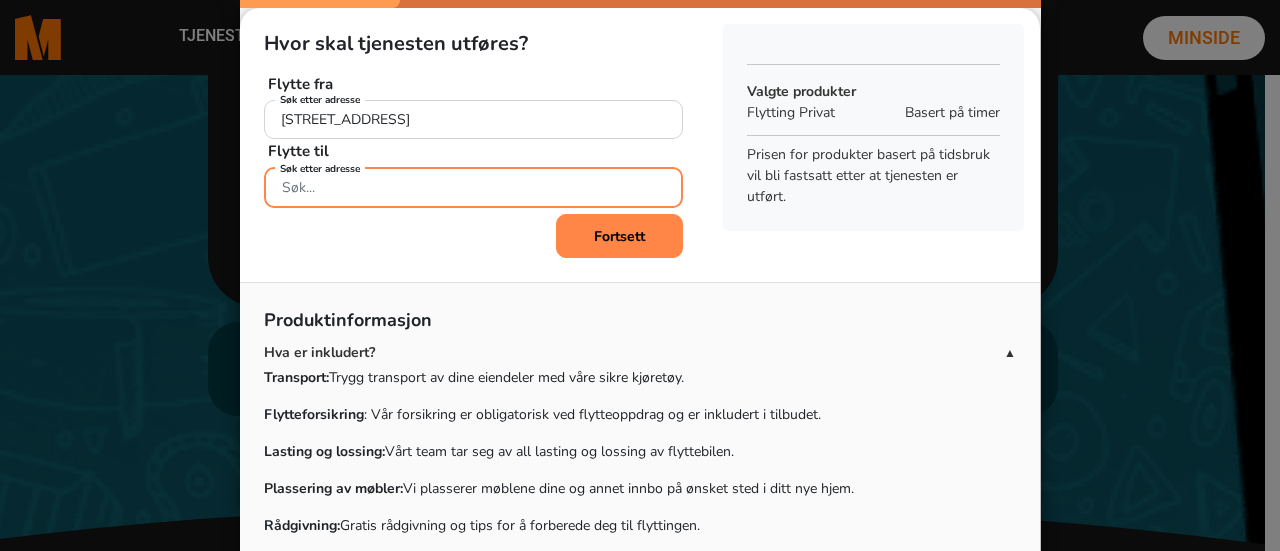 click on "Søk etter adresse" at bounding box center (473, 187) 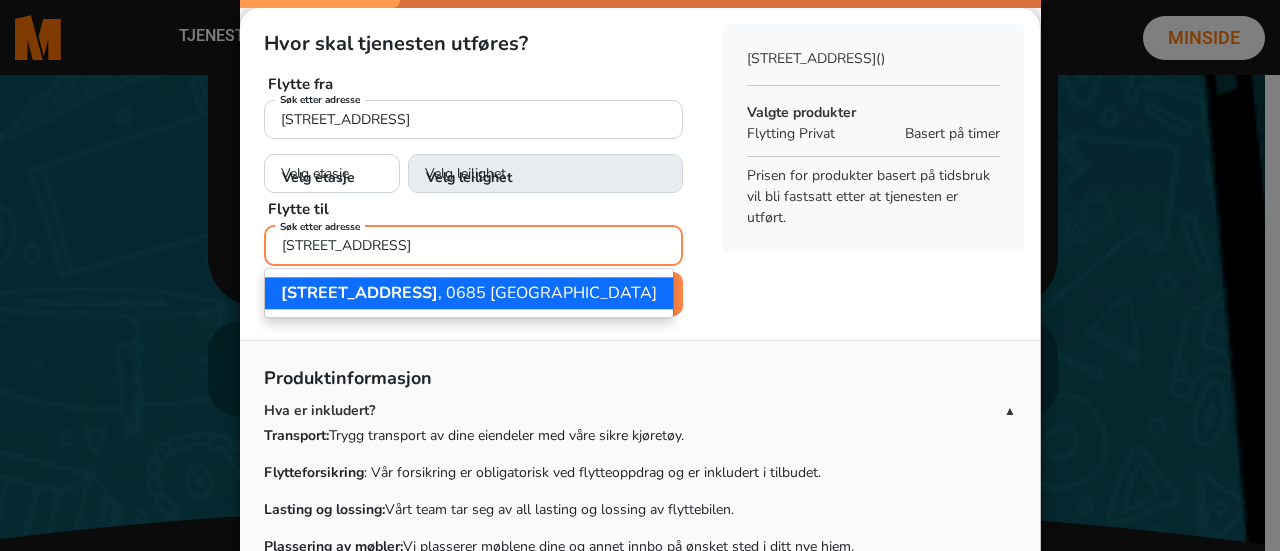 click on "Løypeveien 2B" 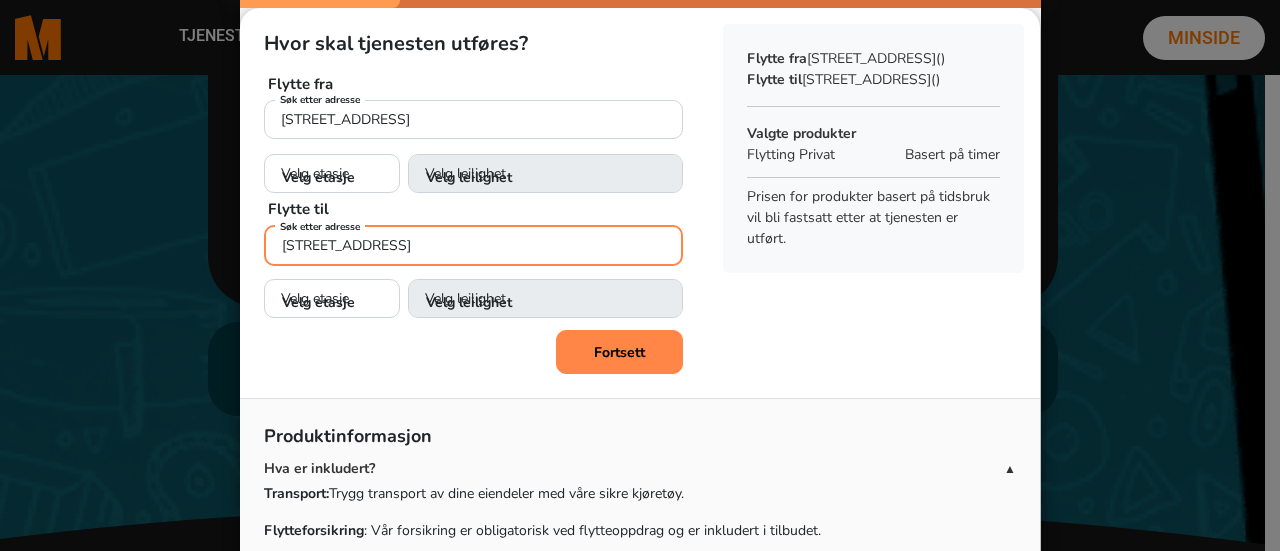 type on "Løypeveien 2B, 0685 Oslo" 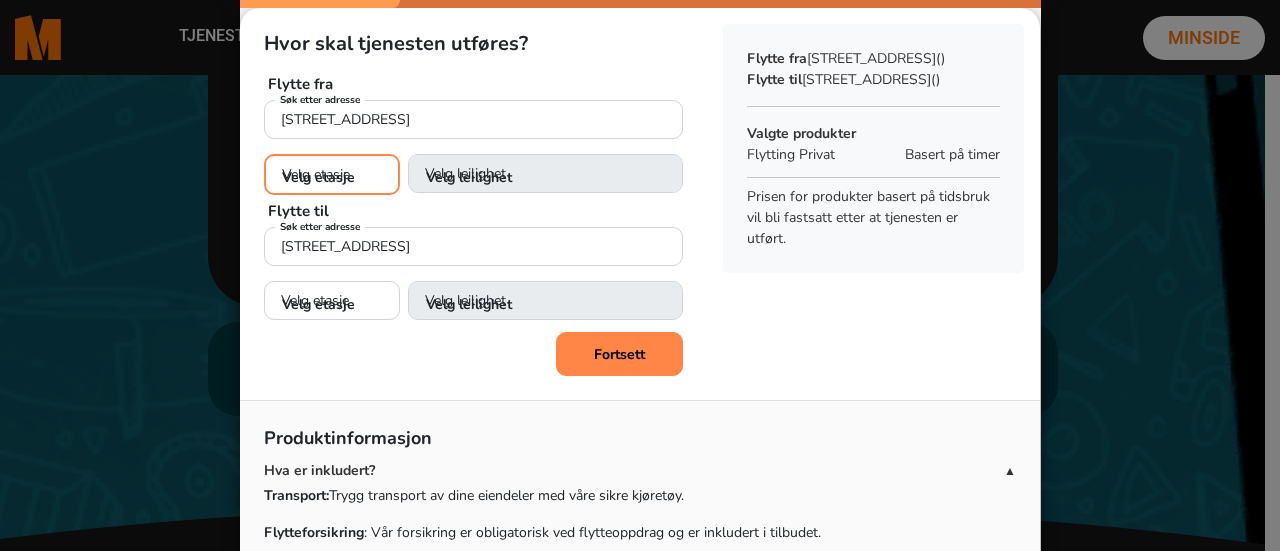 click on "Velg etasje 1. etasje 2. etasje 3. etasje 4. etasje" at bounding box center [332, 174] 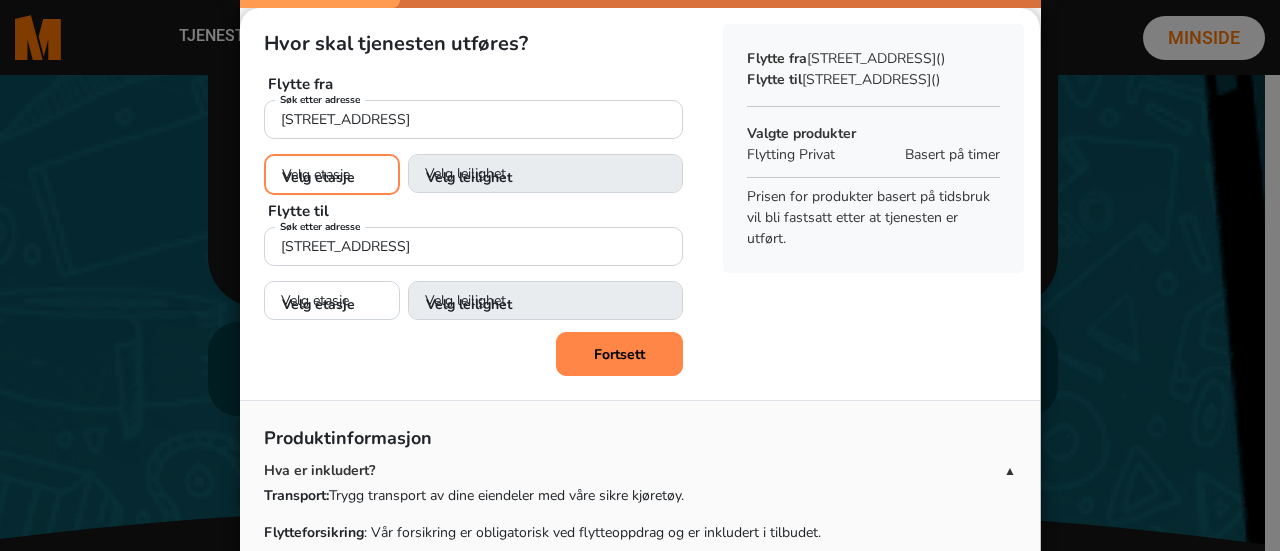 select on "01" 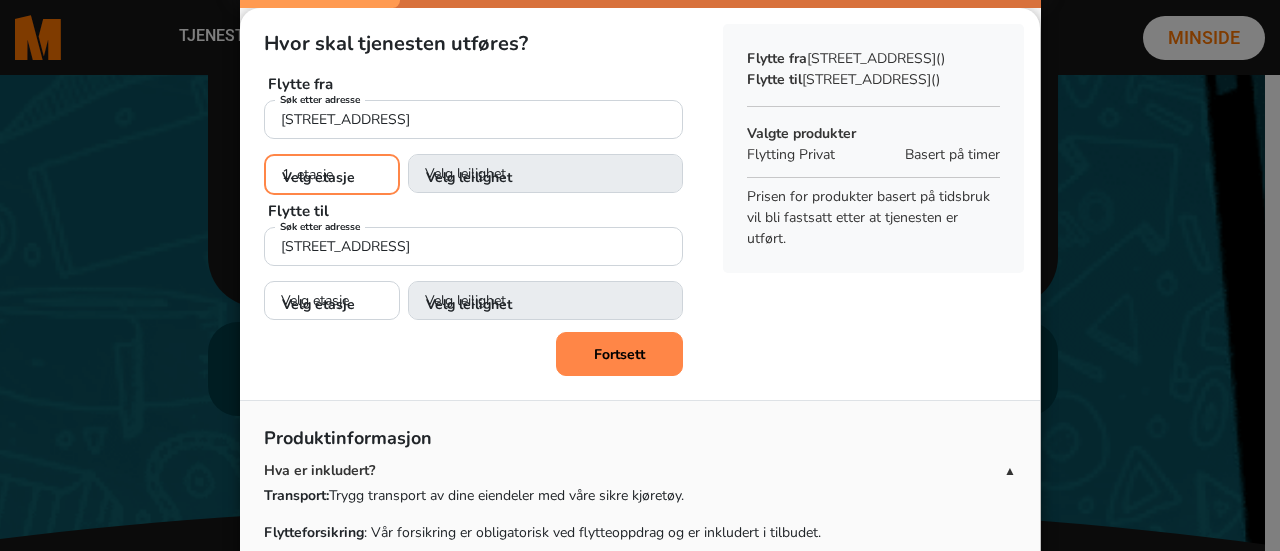 click on "Velg etasje 1. etasje 2. etasje 3. etasje 4. etasje" at bounding box center [332, 174] 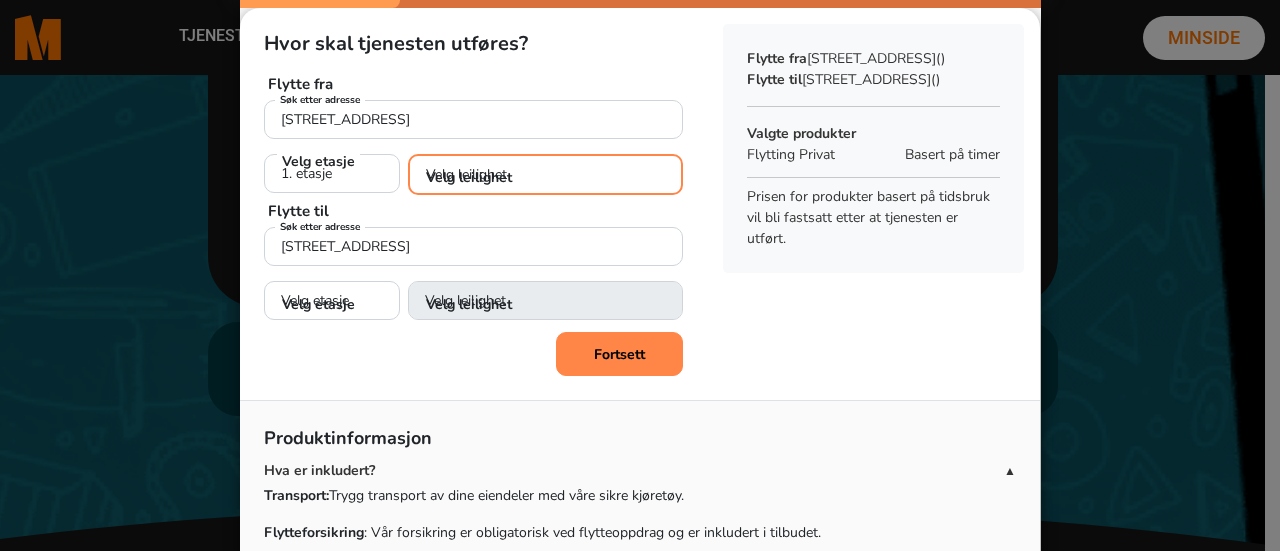 click on "Velg leilighet 1. dør fra venstre (H0101) 2. dør fra venstre (H0102) 3. dør fra venstre (H0103) 4. dør fra venstre (H0104) 5. dør fra venstre (H0105)" at bounding box center (545, 174) 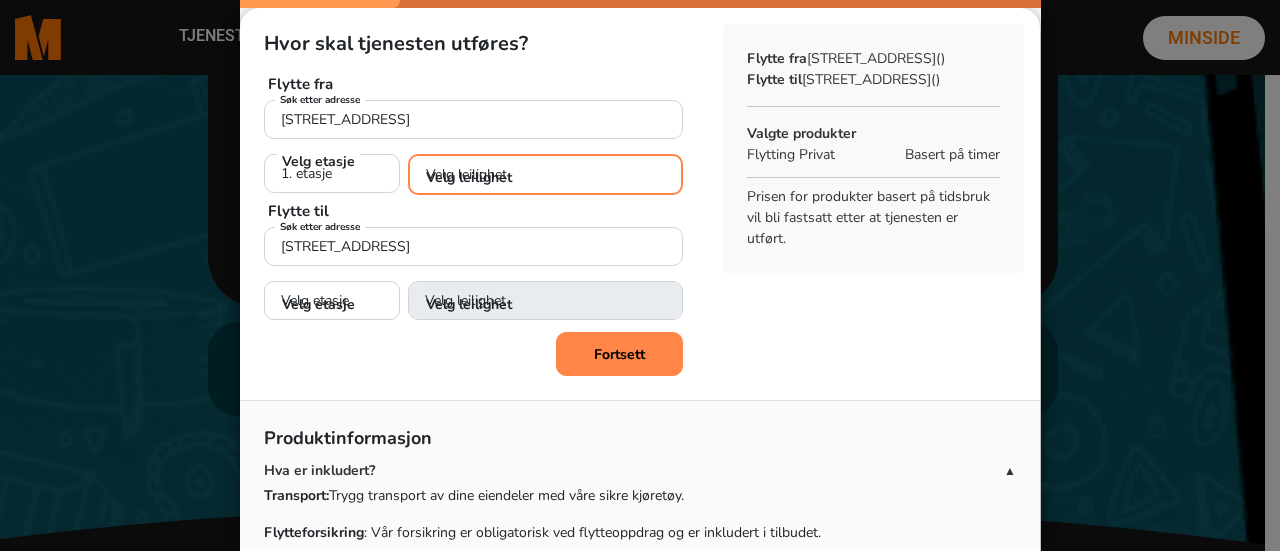 select on "H0101" 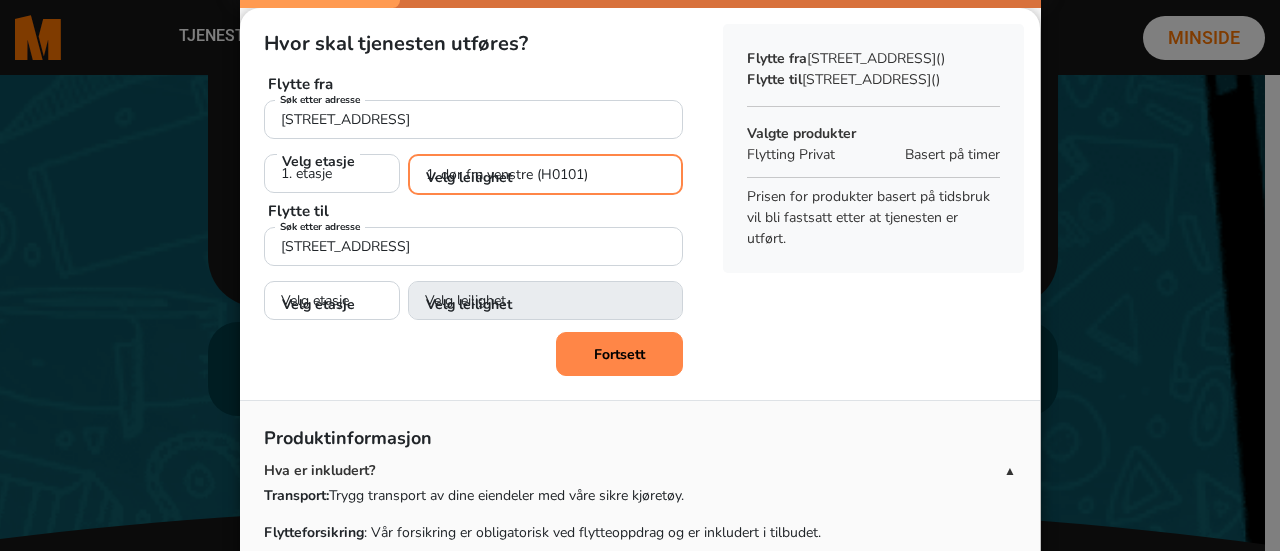 click on "Velg leilighet 1. dør fra venstre (H0101) 2. dør fra venstre (H0102) 3. dør fra venstre (H0103) 4. dør fra venstre (H0104) 5. dør fra venstre (H0105)" at bounding box center (545, 174) 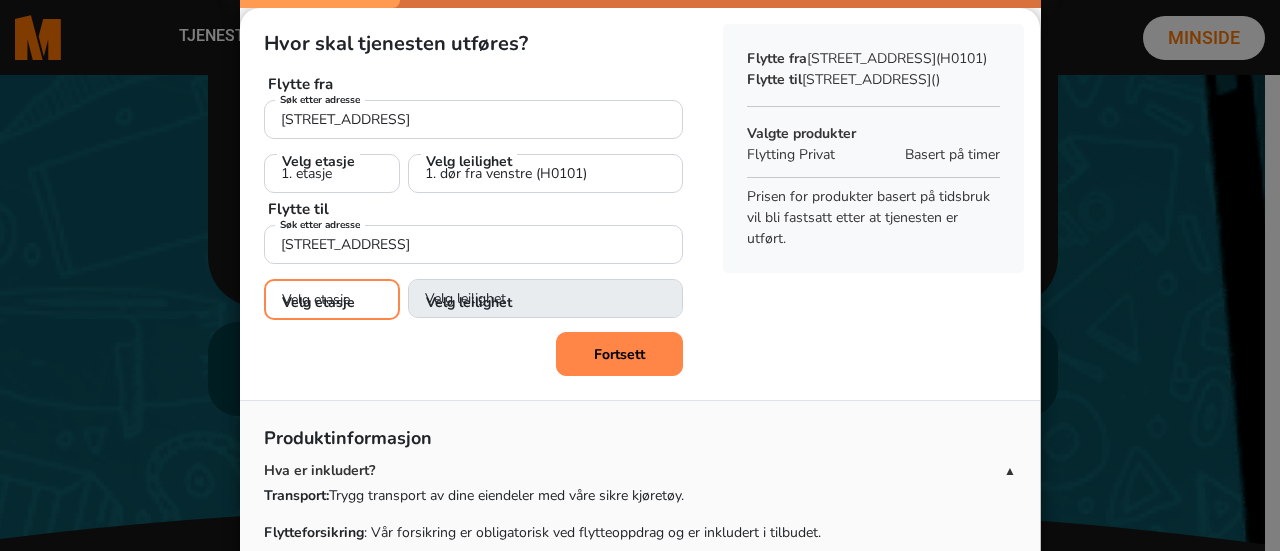 click on "Velg etasje 1. etasje 2. etasje 3. etasje 4. etasje" at bounding box center [332, 299] 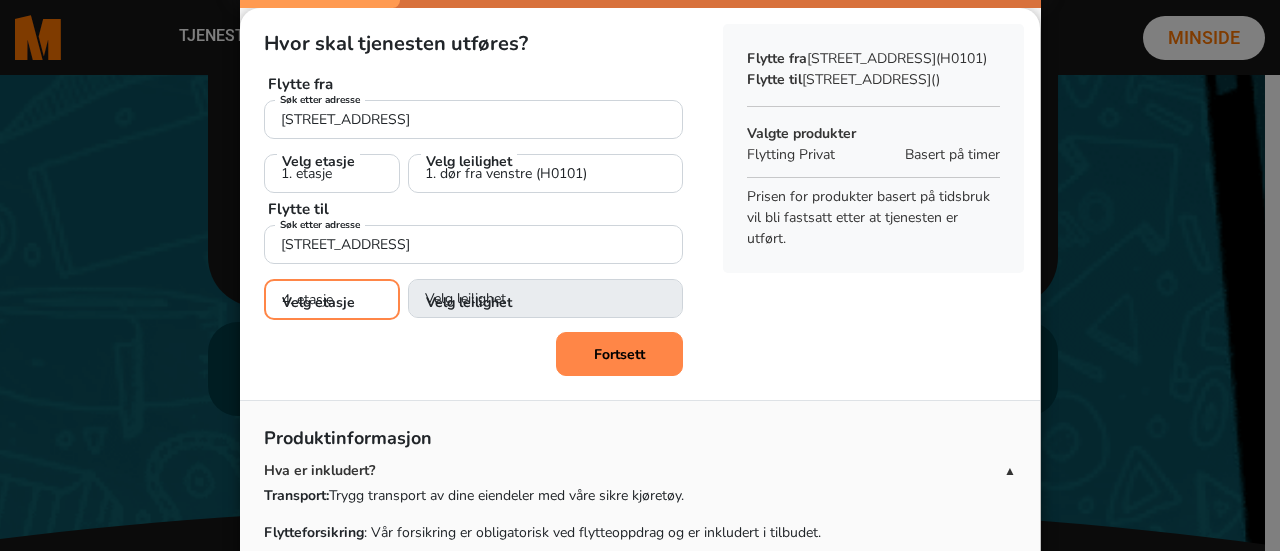 click on "Velg etasje 1. etasje 2. etasje 3. etasje 4. etasje" at bounding box center (332, 299) 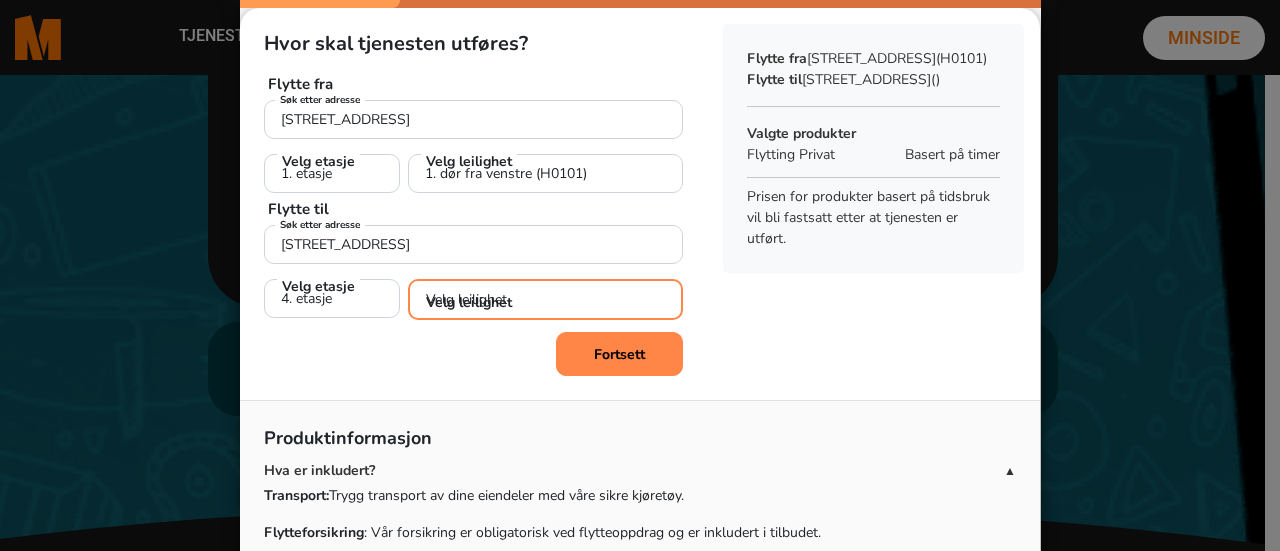 click on "Velg leilighet 1. dør fra venstre (H0401) 2. dør fra venstre (H0402)" at bounding box center (545, 299) 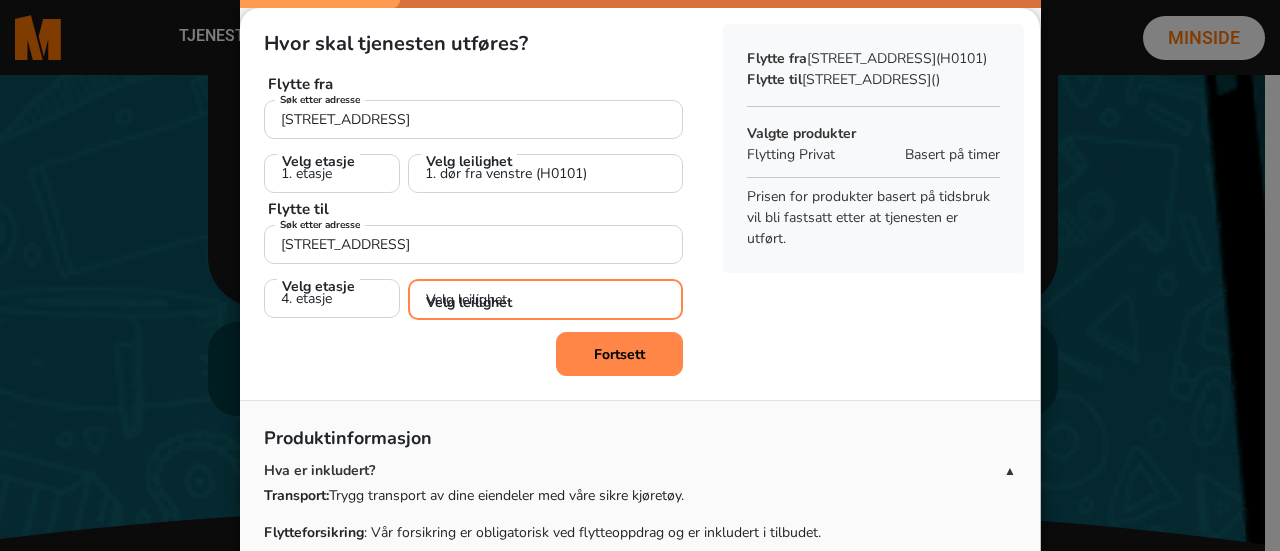 select on "H0402" 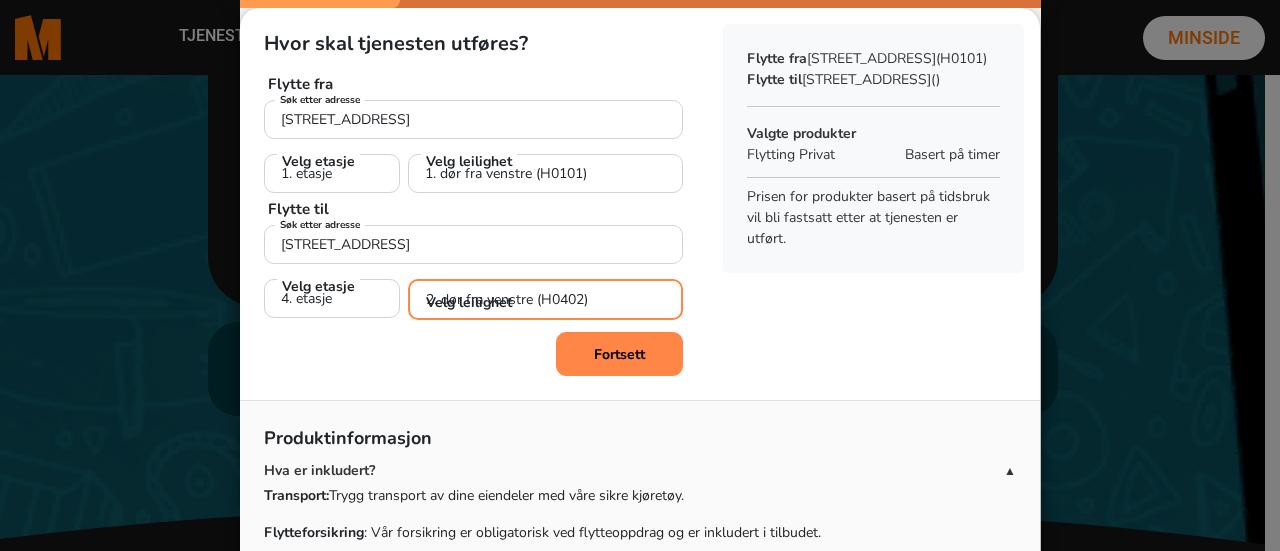 click on "Velg leilighet 1. dør fra venstre (H0401) 2. dør fra venstre (H0402)" at bounding box center (545, 299) 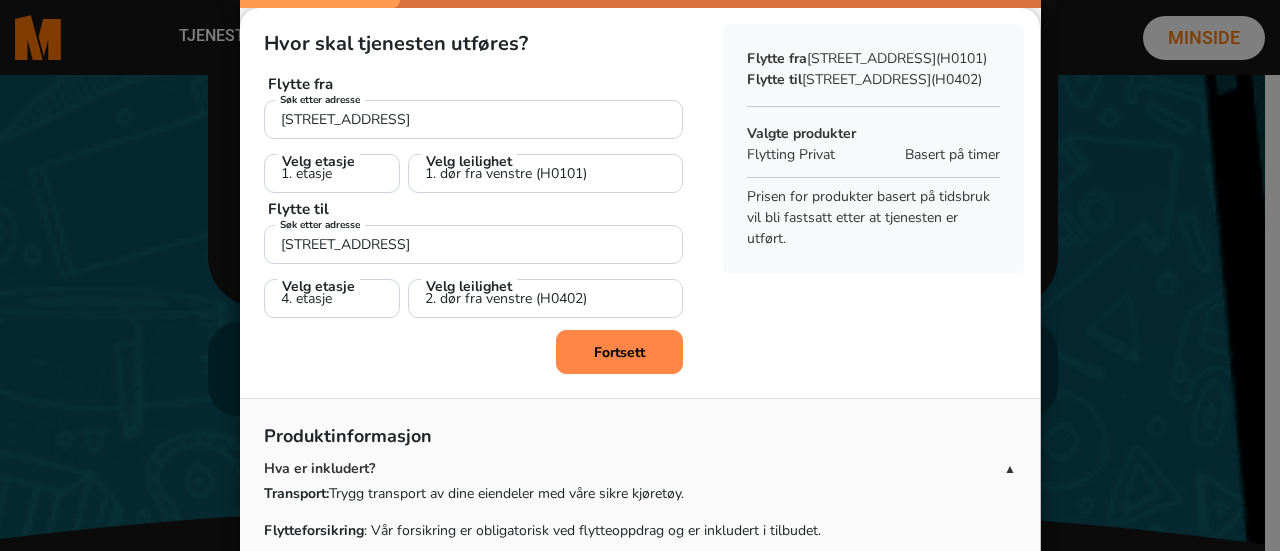 click on "Fortsett" at bounding box center (619, 352) 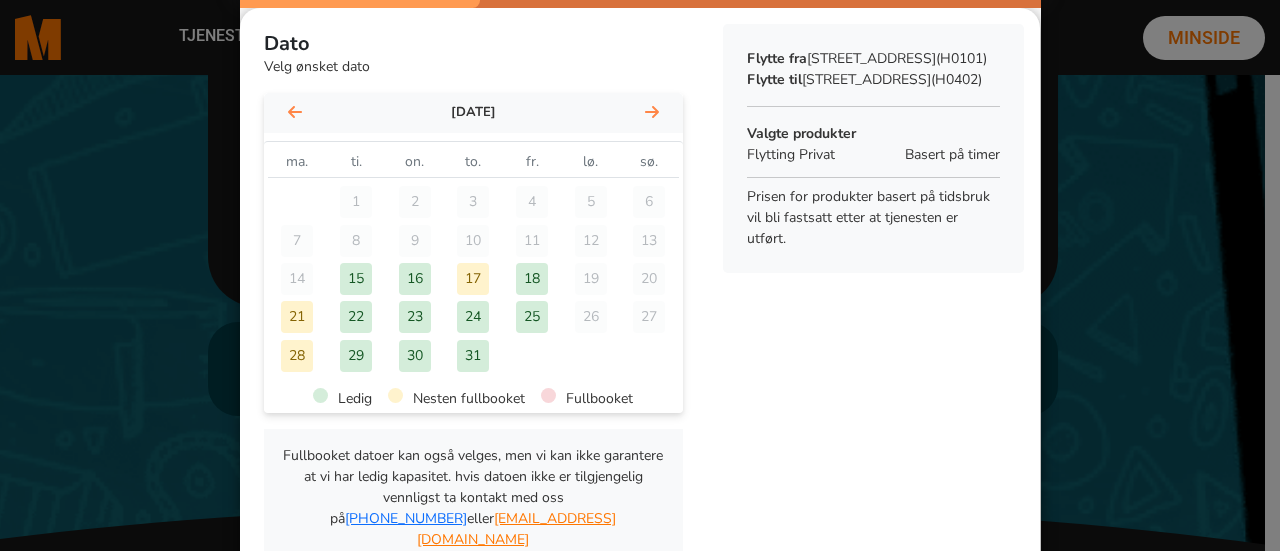 click 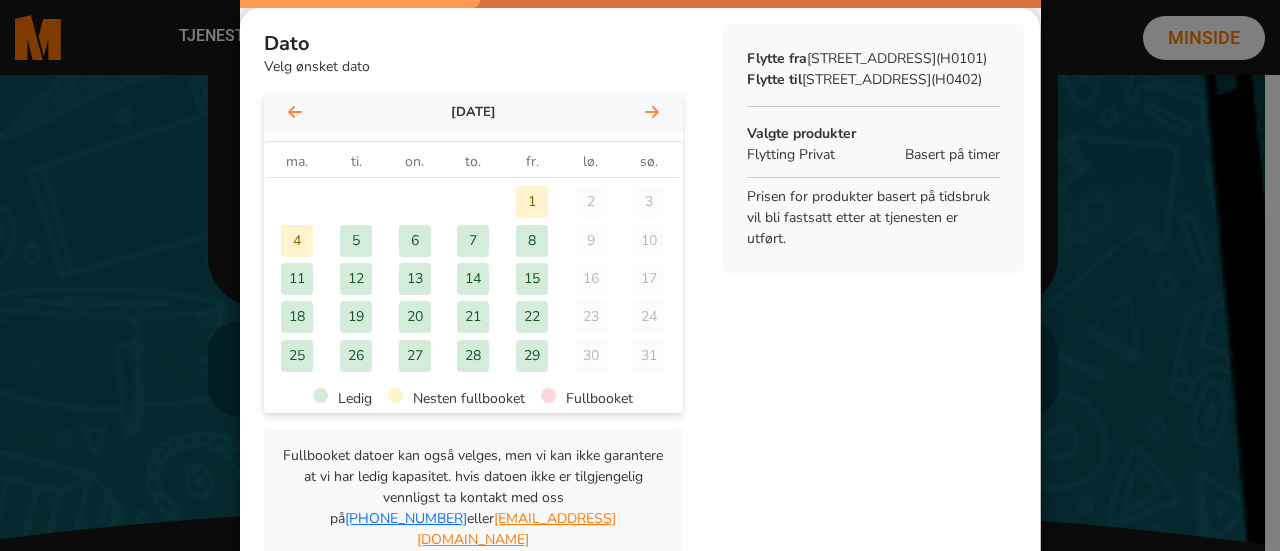 click on "25" 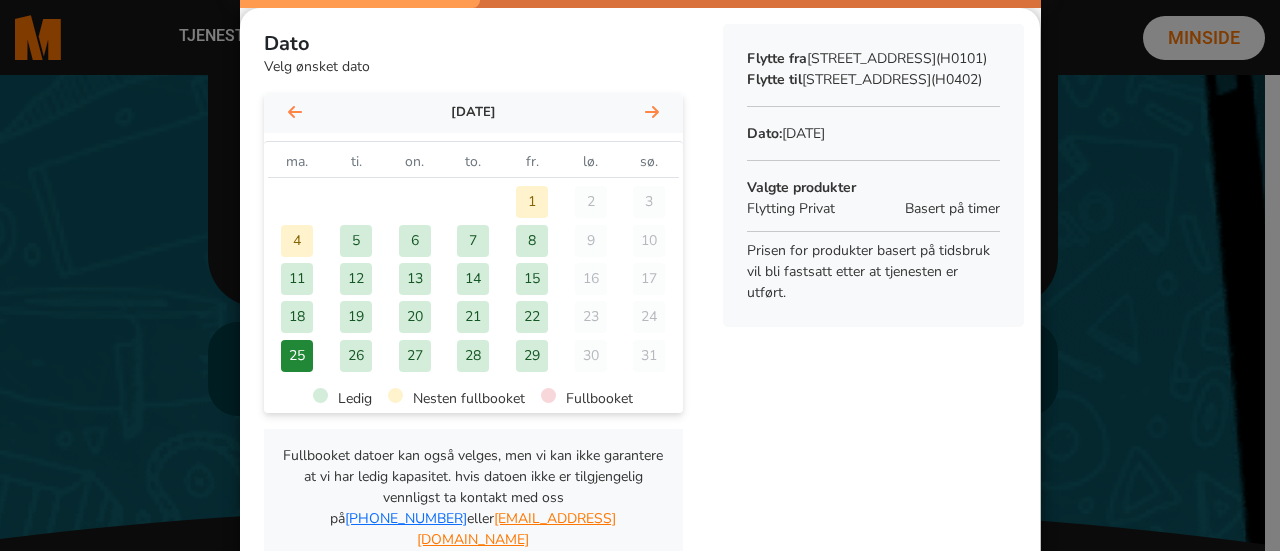 click on "Dato Velg ønsket dato august 2025  august 2025  ma. ti. on. to. fr. lø. sø.  1   2   3   4   5   6   7   8   9   10   11   12   13   14   15   16   17   18   19   20   21   22   23   24   25   26   27   28   29   30   31  Ledig Nesten fullbooket Fullbooket Fullbooket datoer kan også velges, men vi kan ikke garantere at vi har ledig kapasitet. hvis datoen ikke er tilgjengelig vennligst ta kontakt med oss på   +4740146307  eller  hei@medarbeiderne.no  Hopp over  Fortsett Sammendrag Flytte fra  Vetlandsveien 95, 0685 Oslo  (H0101) Flytte til  Løypeveien 2, 0685 Oslo  (H0402) Dato:  mandag, 25. august 2025  Valgte produkter  Flytting Privat  Basert på timer  Prisen for produkter basert på tidsbruk vil bli fastsatt etter at tjenesten er utført." 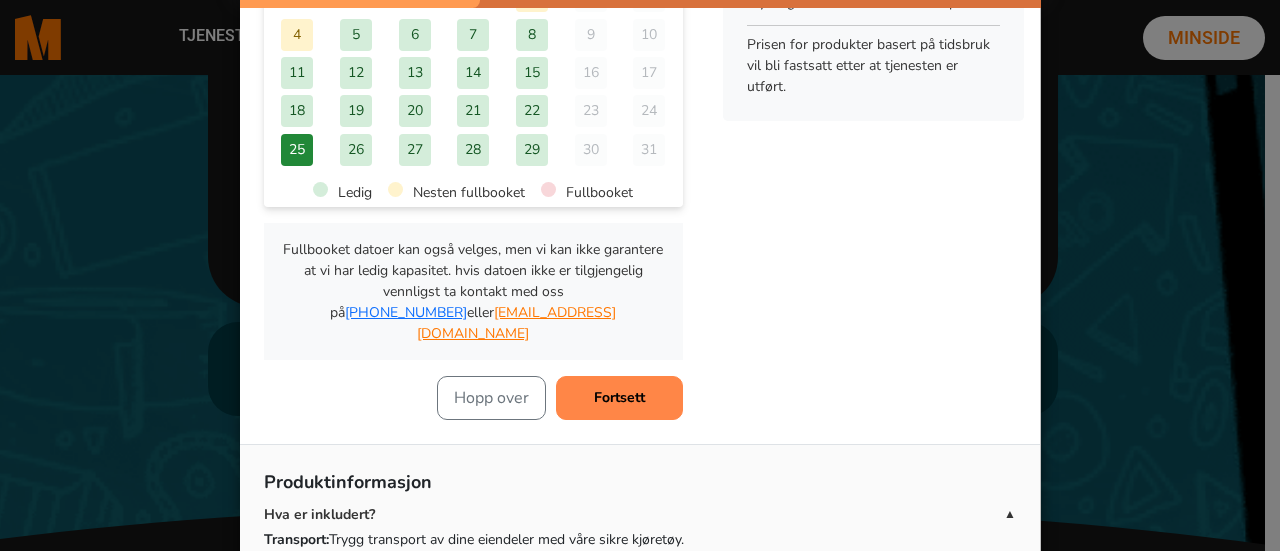scroll, scrollTop: 208, scrollLeft: 0, axis: vertical 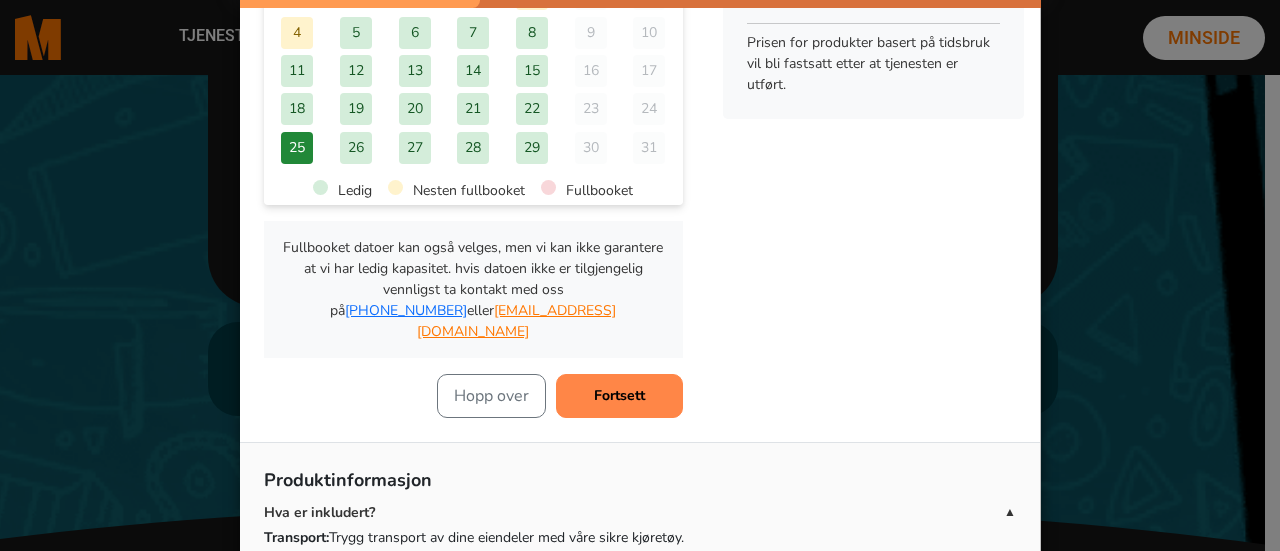 click on "Fortsett" at bounding box center [619, 395] 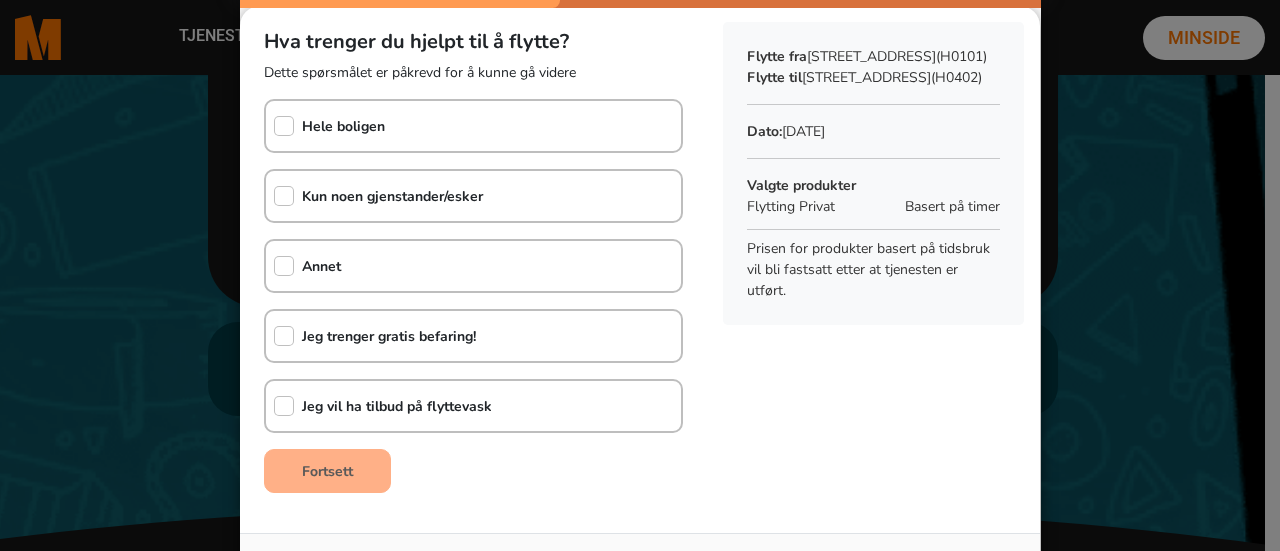 scroll, scrollTop: 0, scrollLeft: 0, axis: both 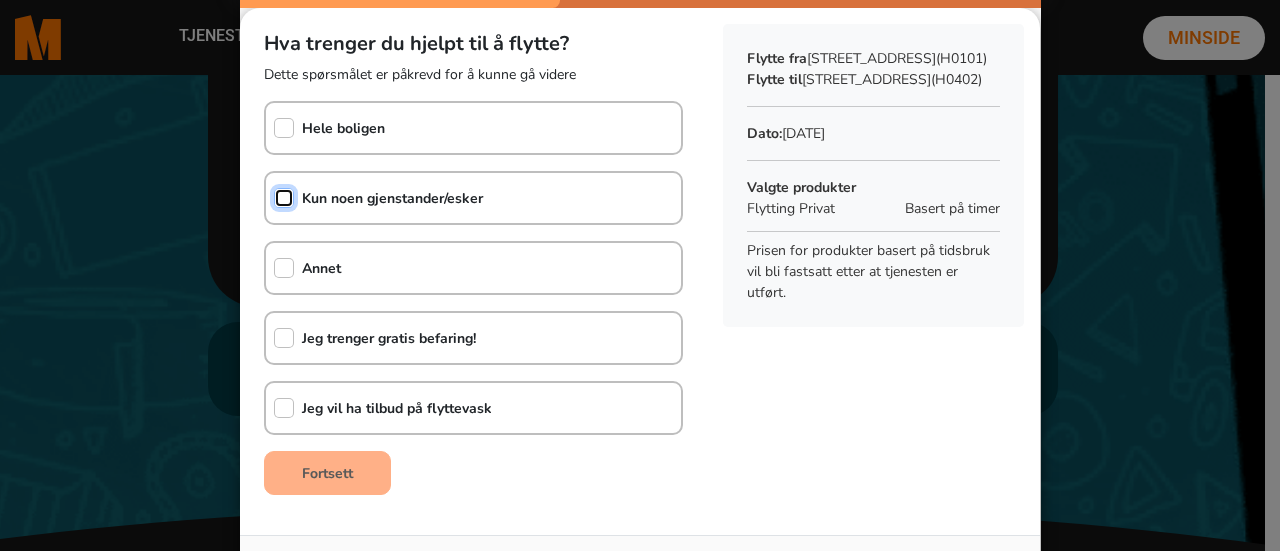 click 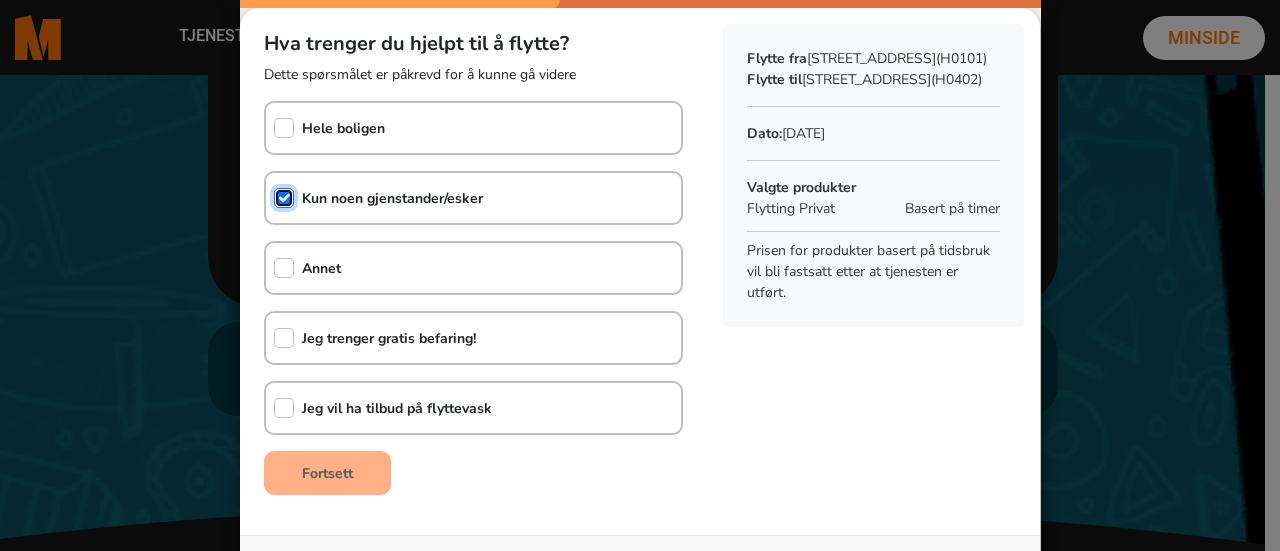 checkbox on "true" 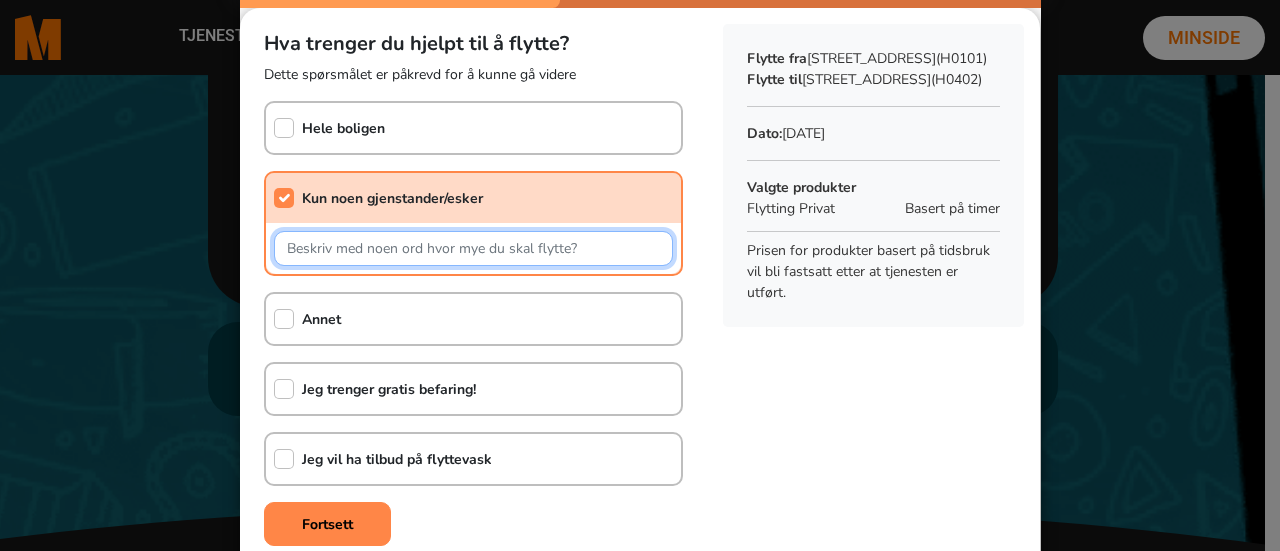 click 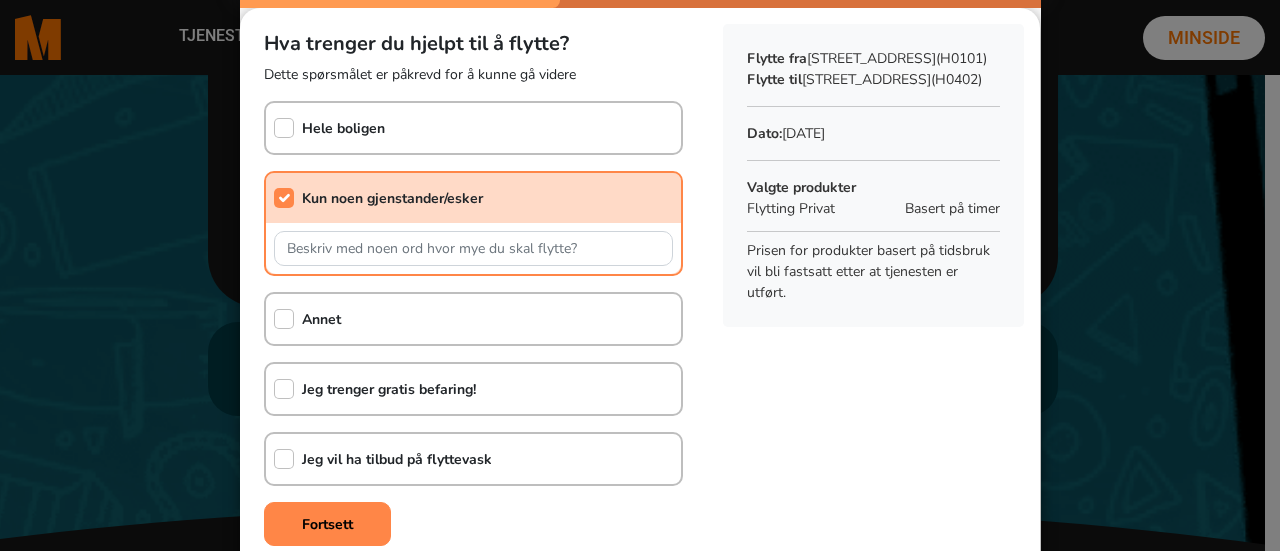click on "Hele boligen" 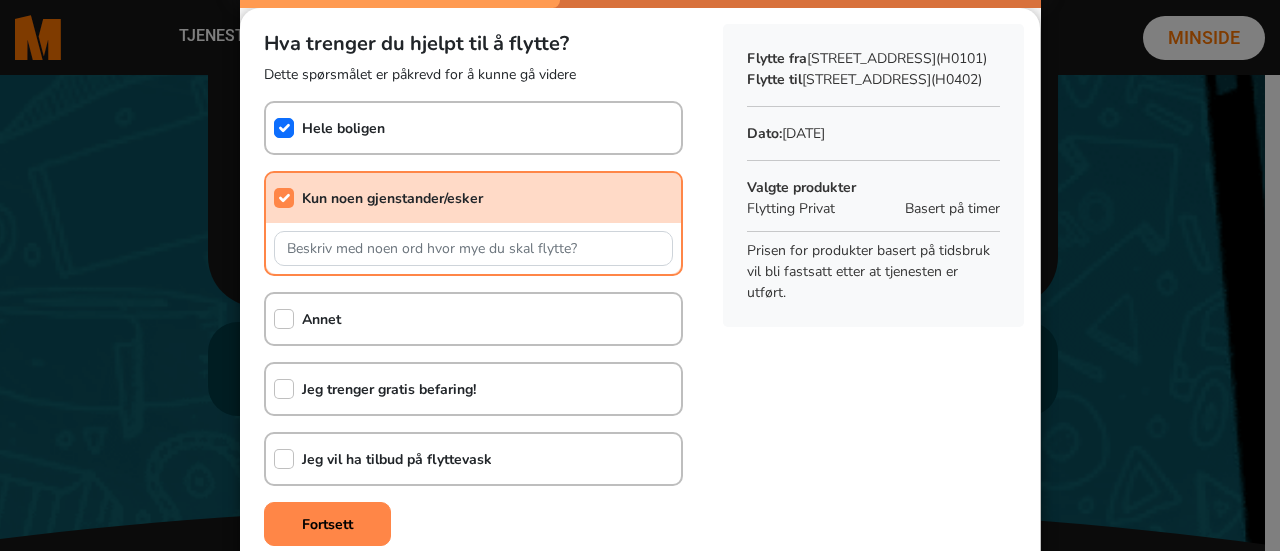 checkbox on "true" 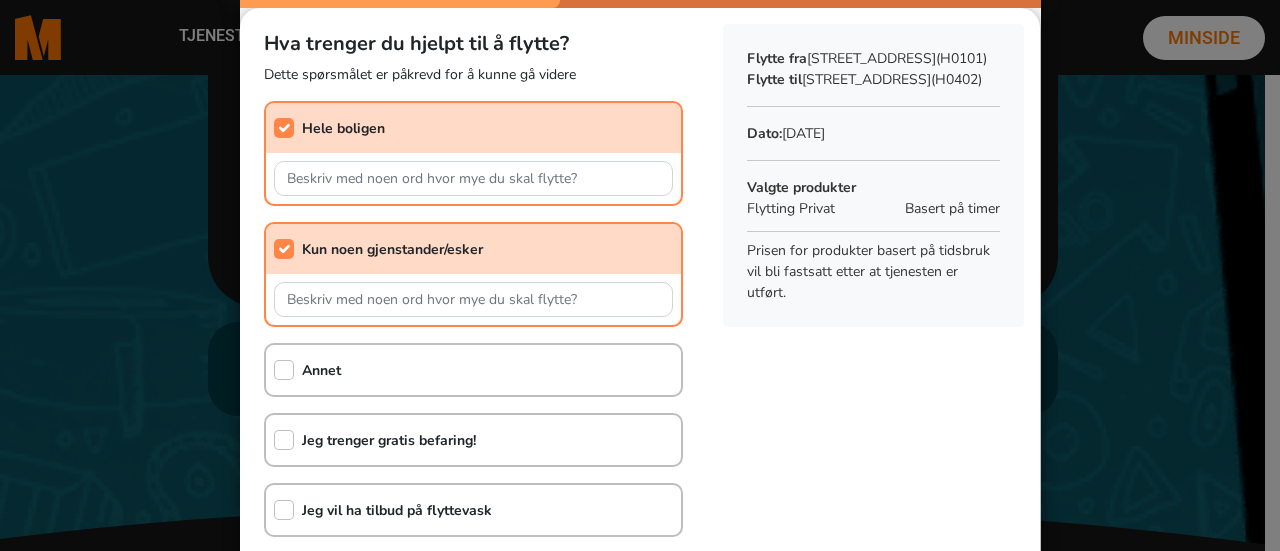 click on "Kun noen gjenstander/esker" 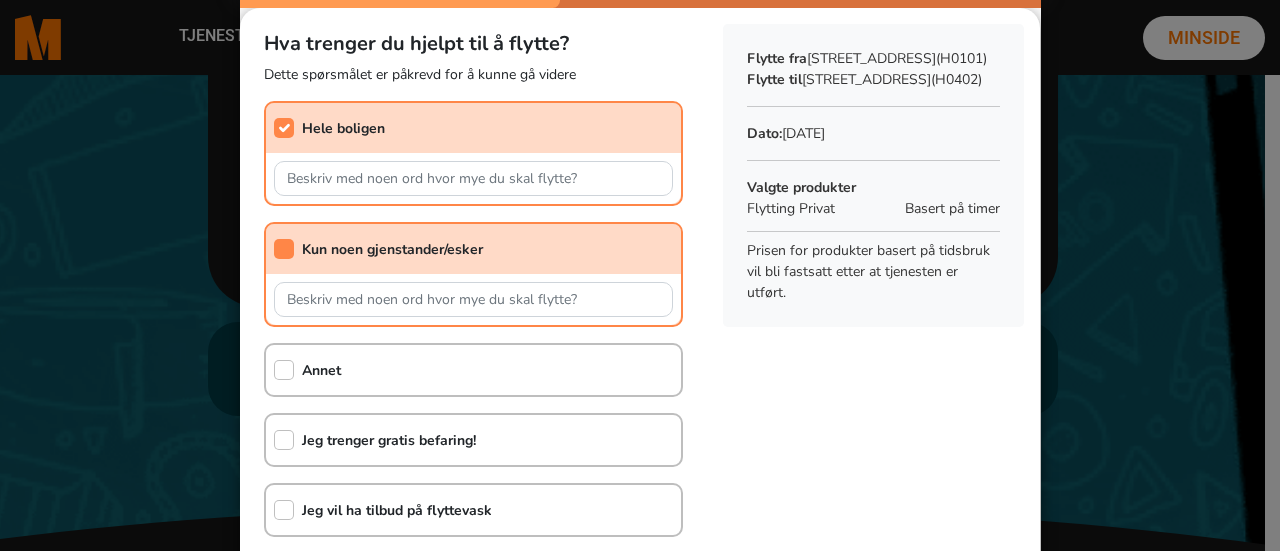 checkbox on "false" 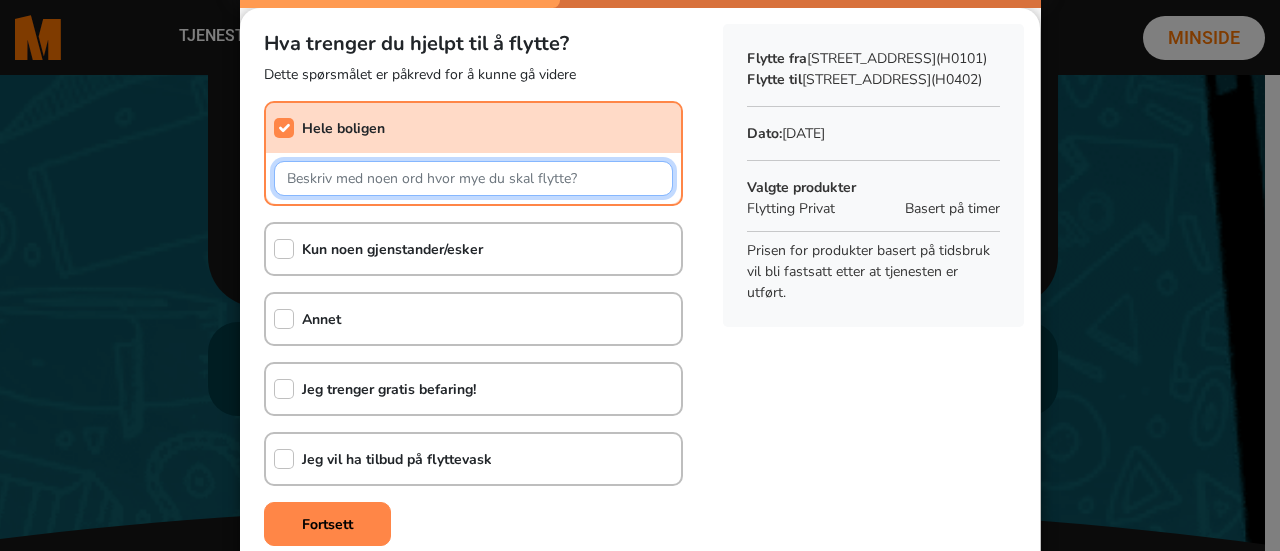 click 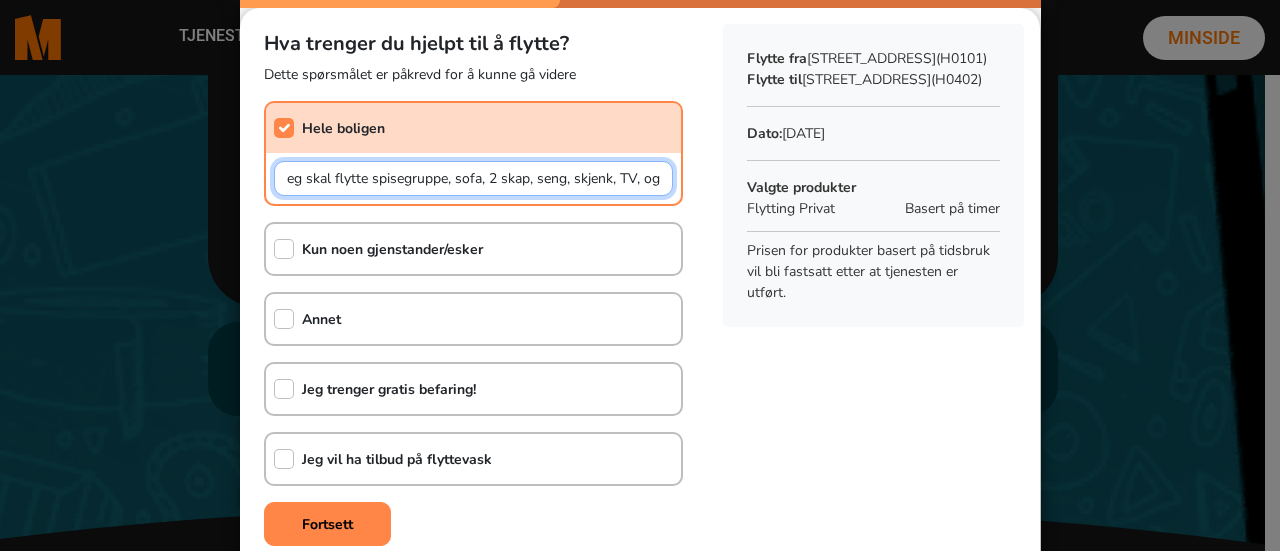scroll, scrollTop: 0, scrollLeft: 17, axis: horizontal 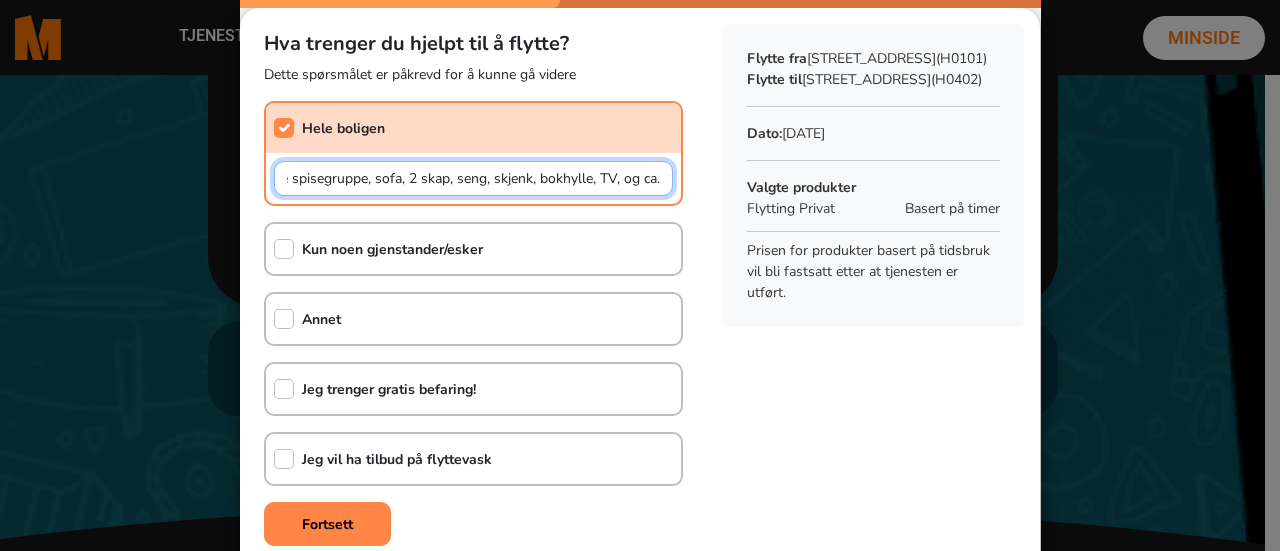 click on "Jeg skal flytte spisegruppe, sofa, 2 skap, seng, skjenk, bokhylle, TV, og ca." 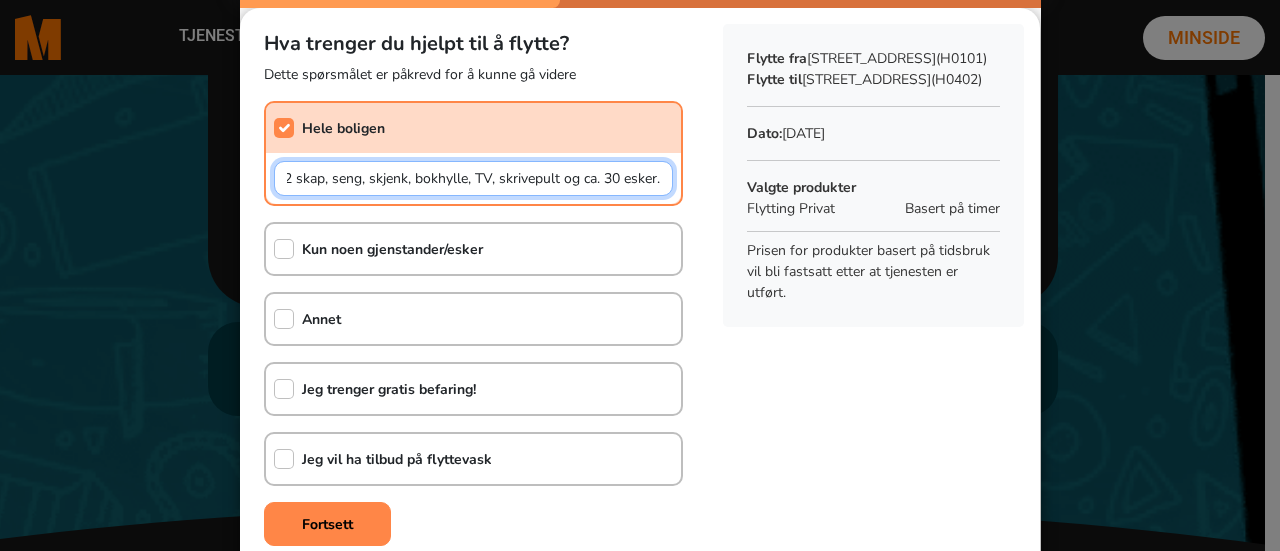 scroll, scrollTop: 0, scrollLeft: 223, axis: horizontal 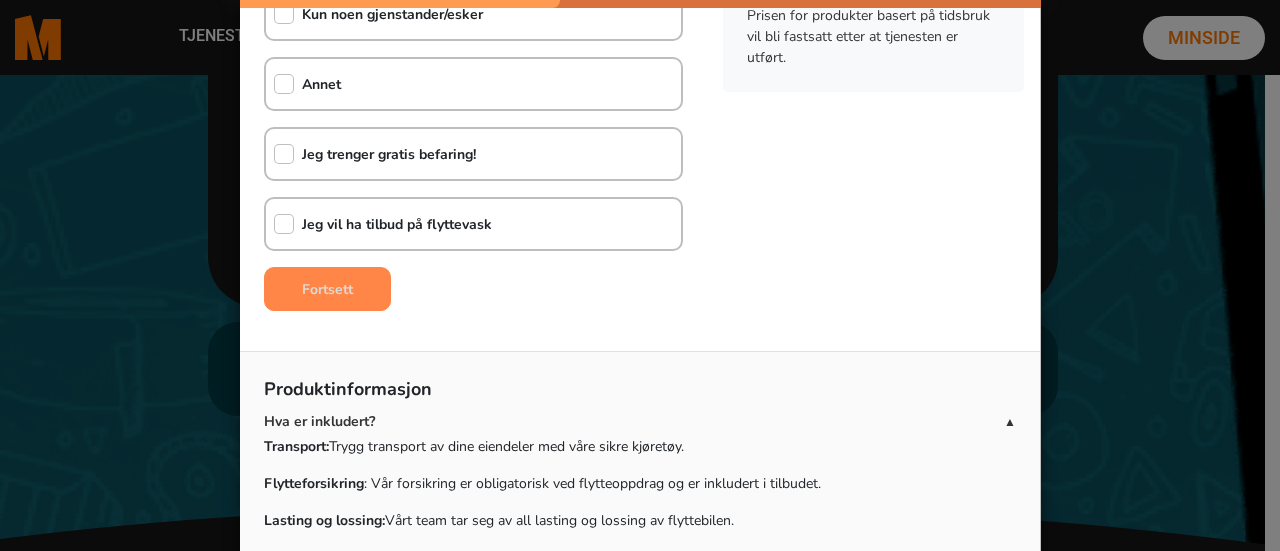 type on "Jeg skal flytte spisegruppe, sofa, 2 skap, seng, skjenk, bokhylle, TV, skrivepult og ca. 30 esker." 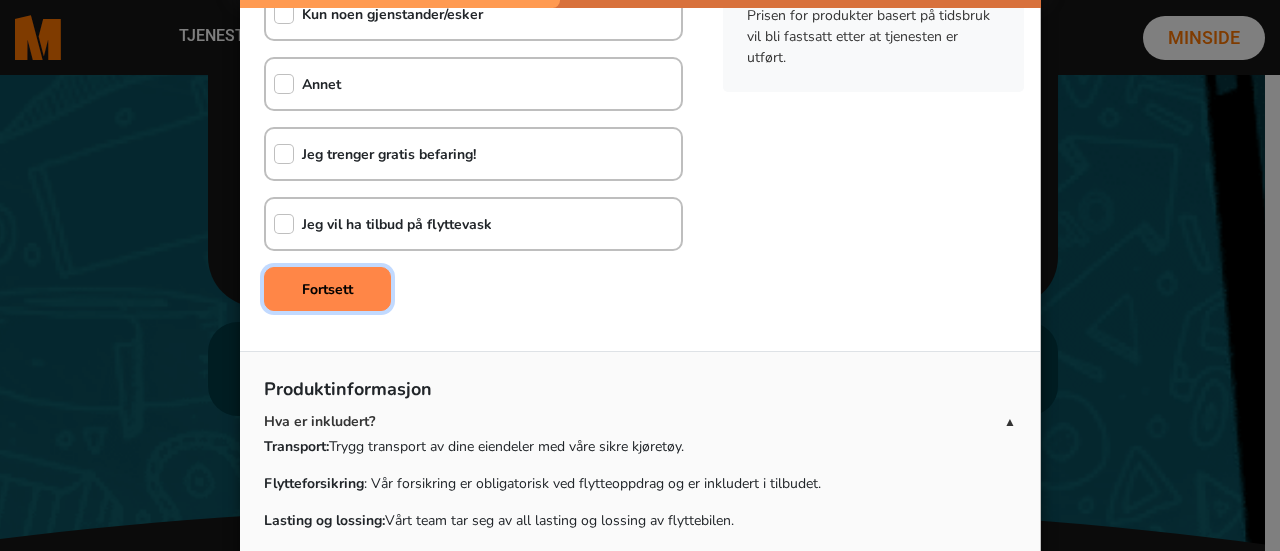 scroll, scrollTop: 0, scrollLeft: 0, axis: both 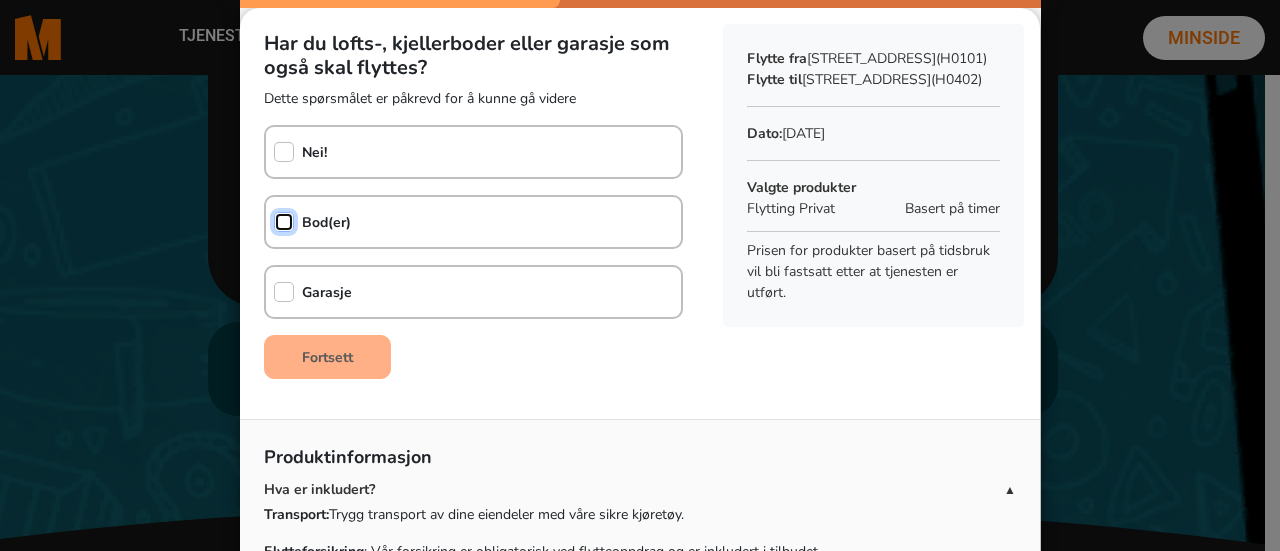 click 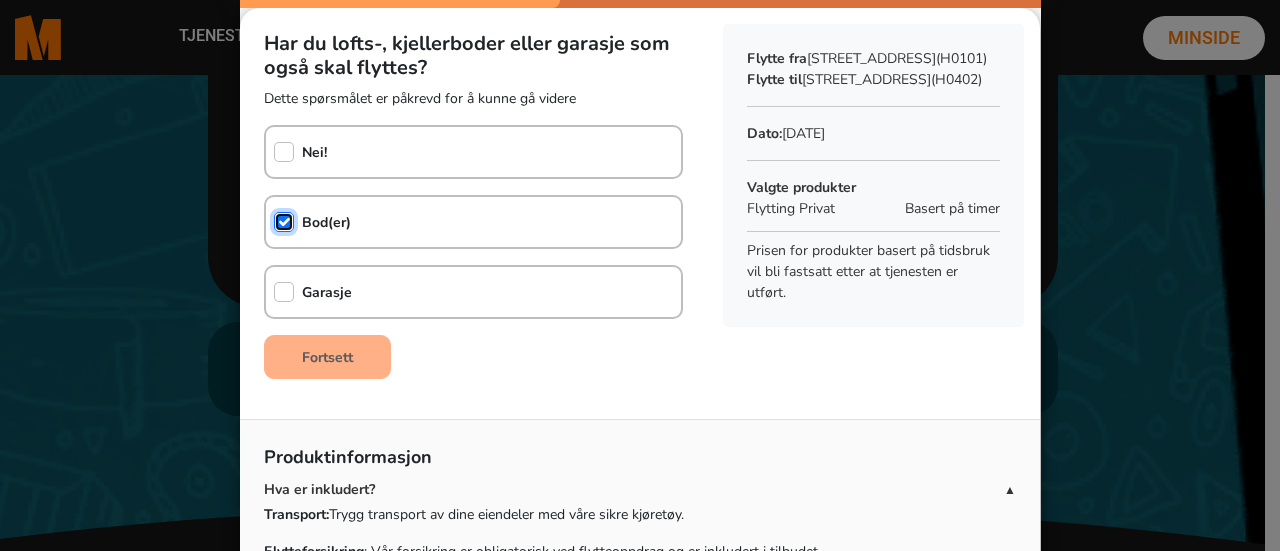 checkbox on "true" 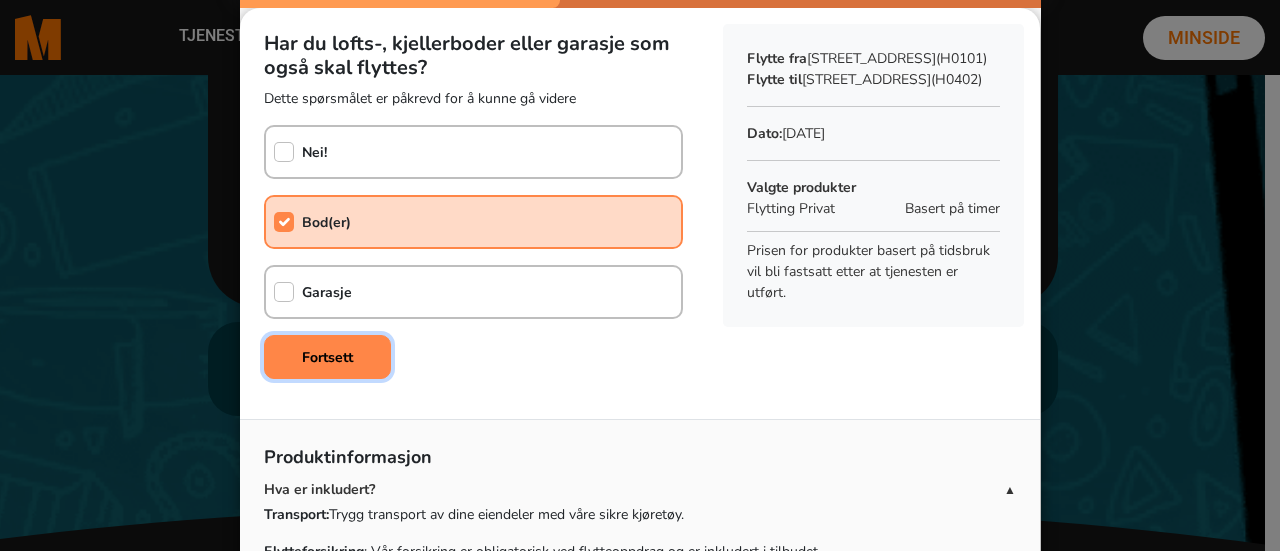 click on "Fortsett" 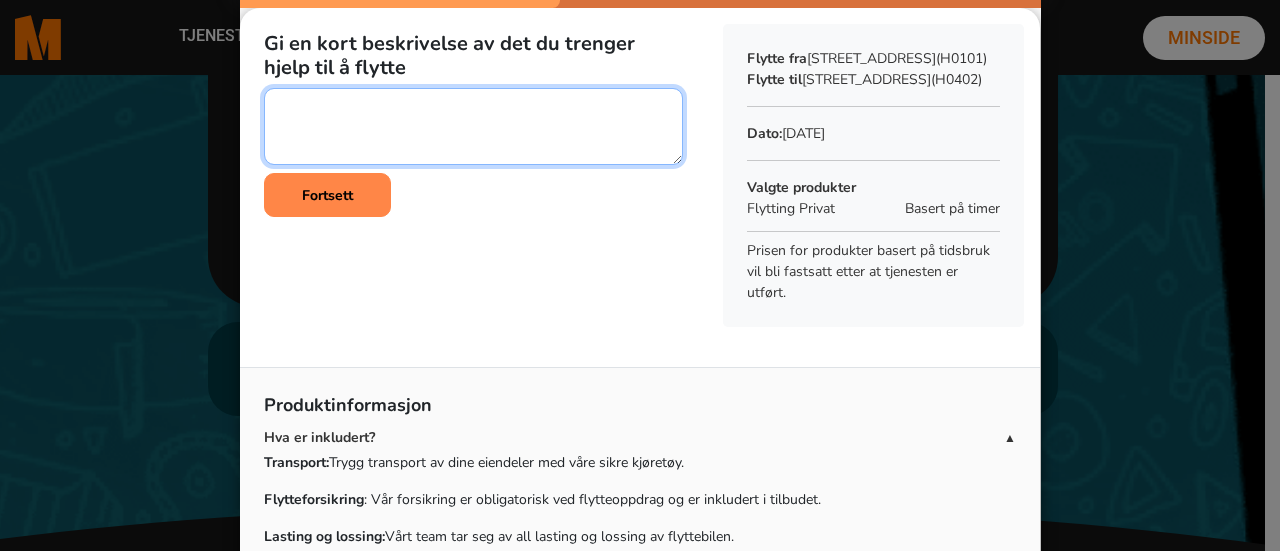 click 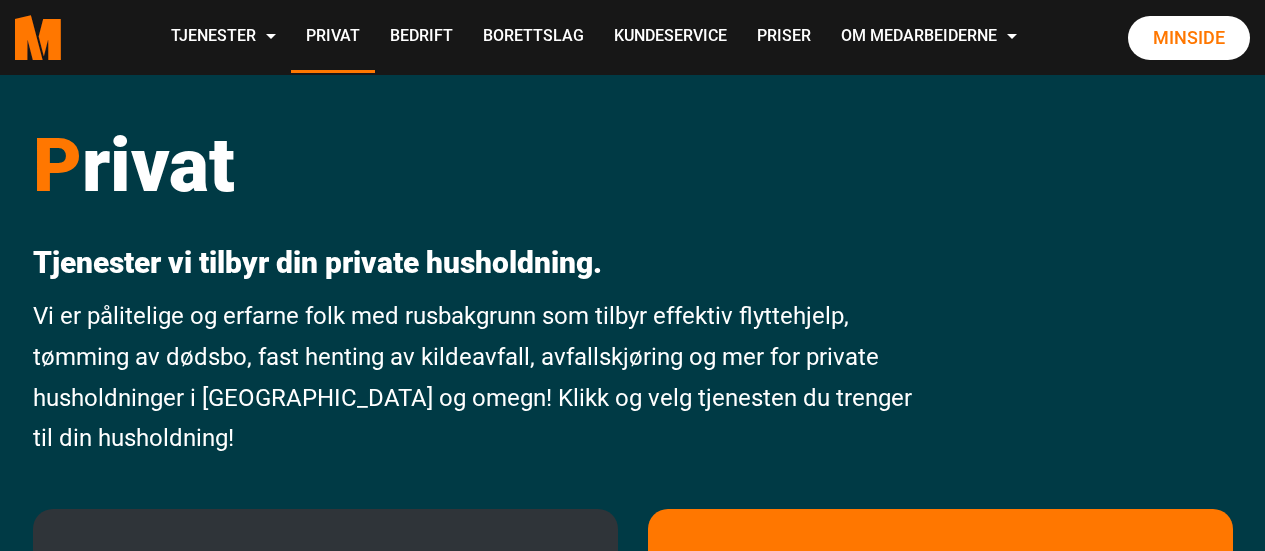 scroll, scrollTop: 294, scrollLeft: 0, axis: vertical 